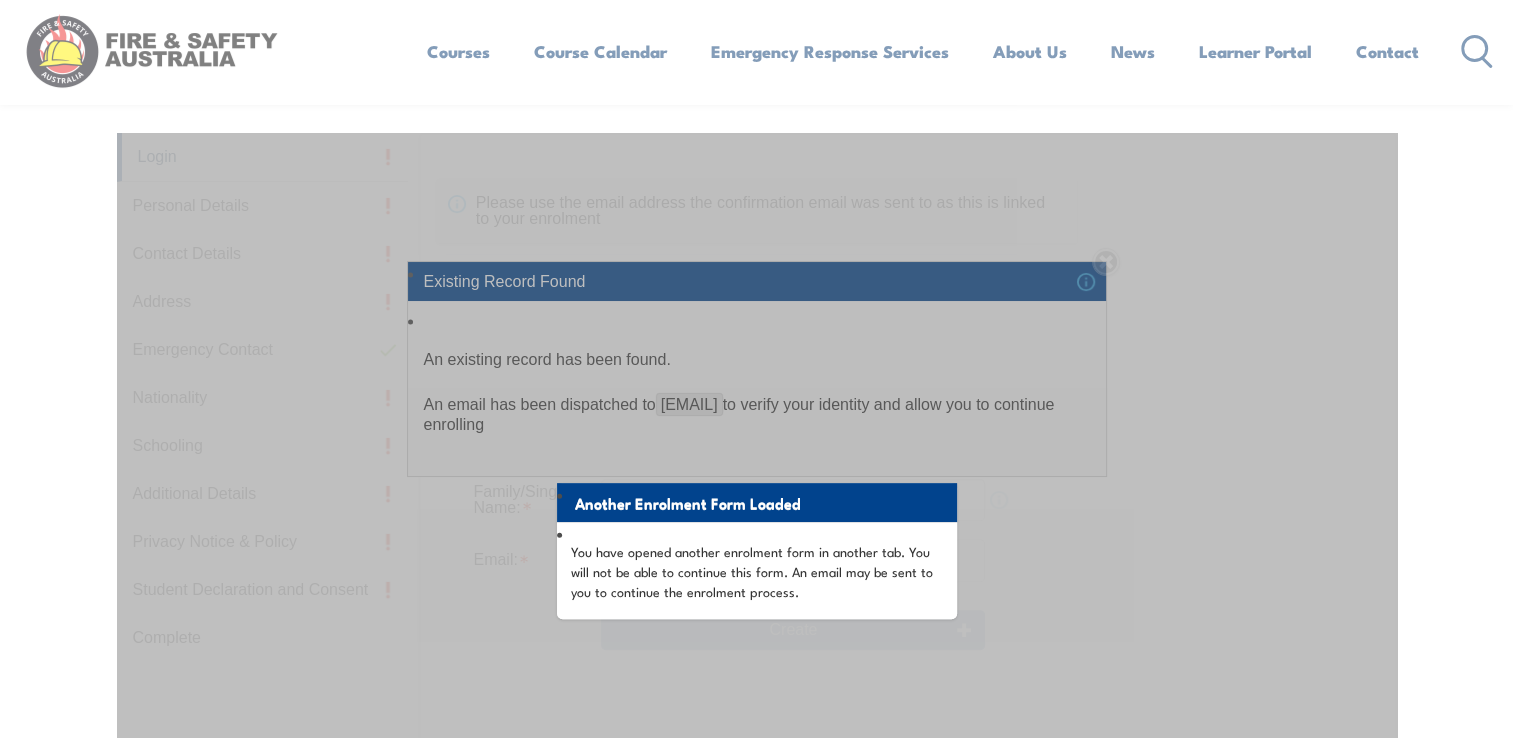 scroll, scrollTop: 532, scrollLeft: 0, axis: vertical 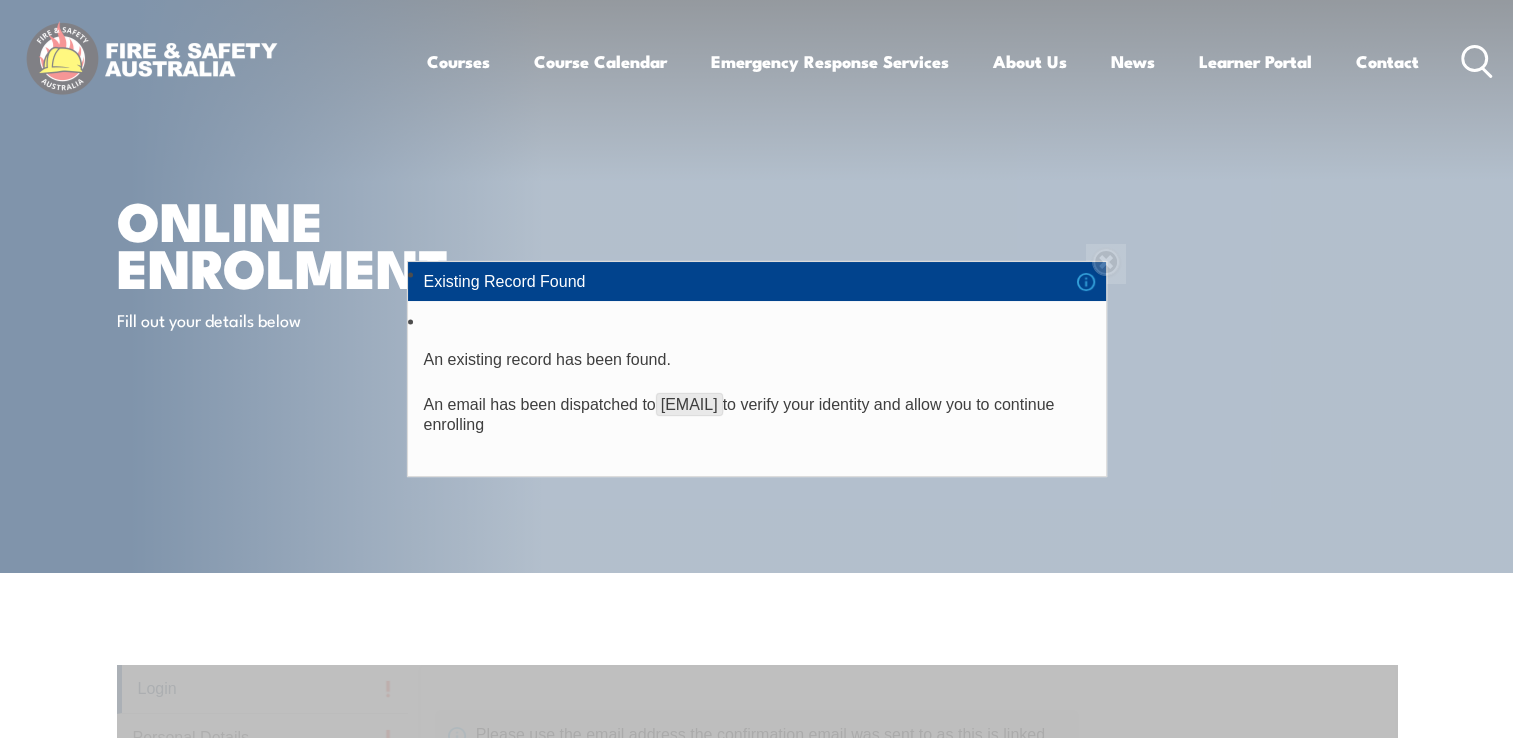 click on "Existing Record Found An existing record has been found. An email has been dispatched to  [EMAIL]  to verify your identity and allow you to continue enrolling Close" at bounding box center [757, 368] 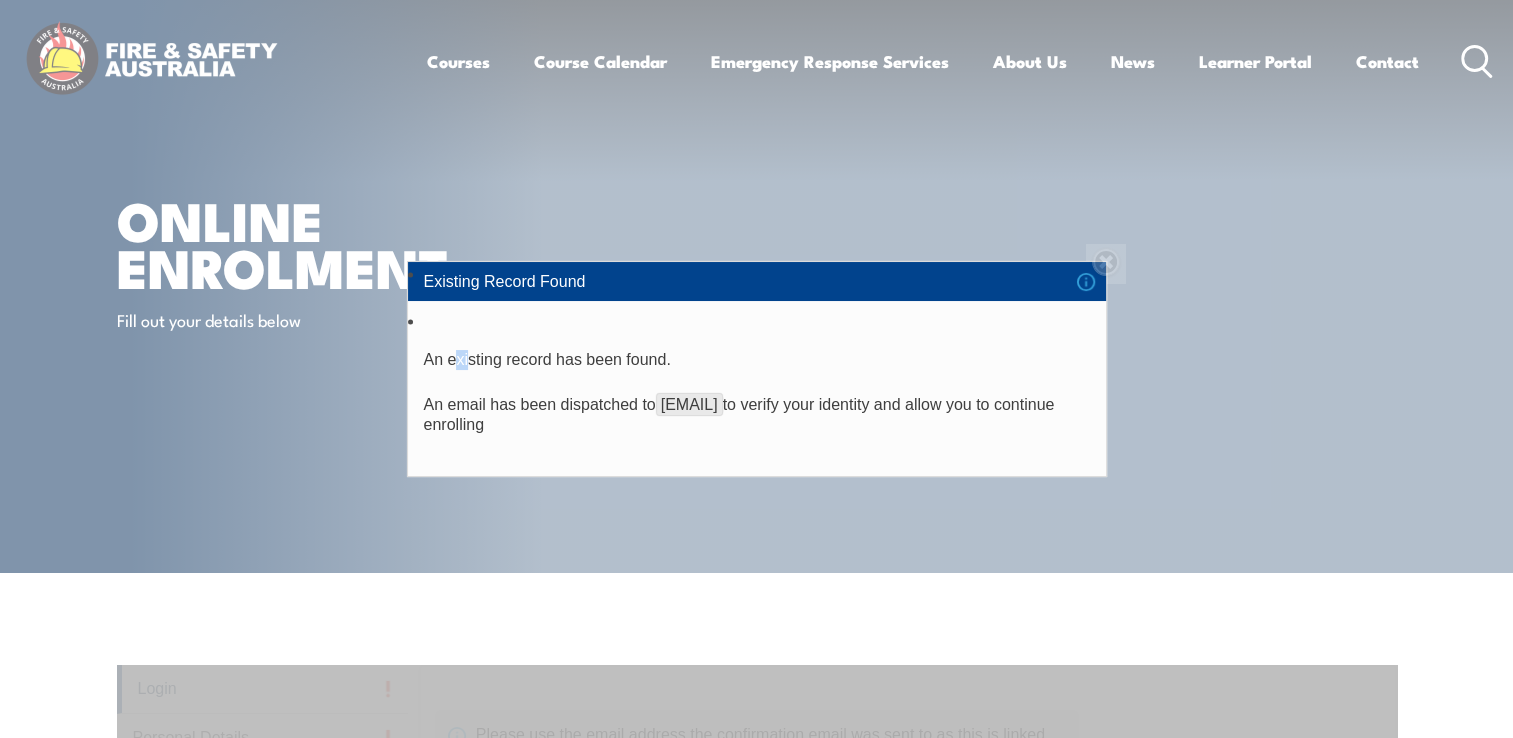drag, startPoint x: 468, startPoint y: 322, endPoint x: 480, endPoint y: 360, distance: 39.849716 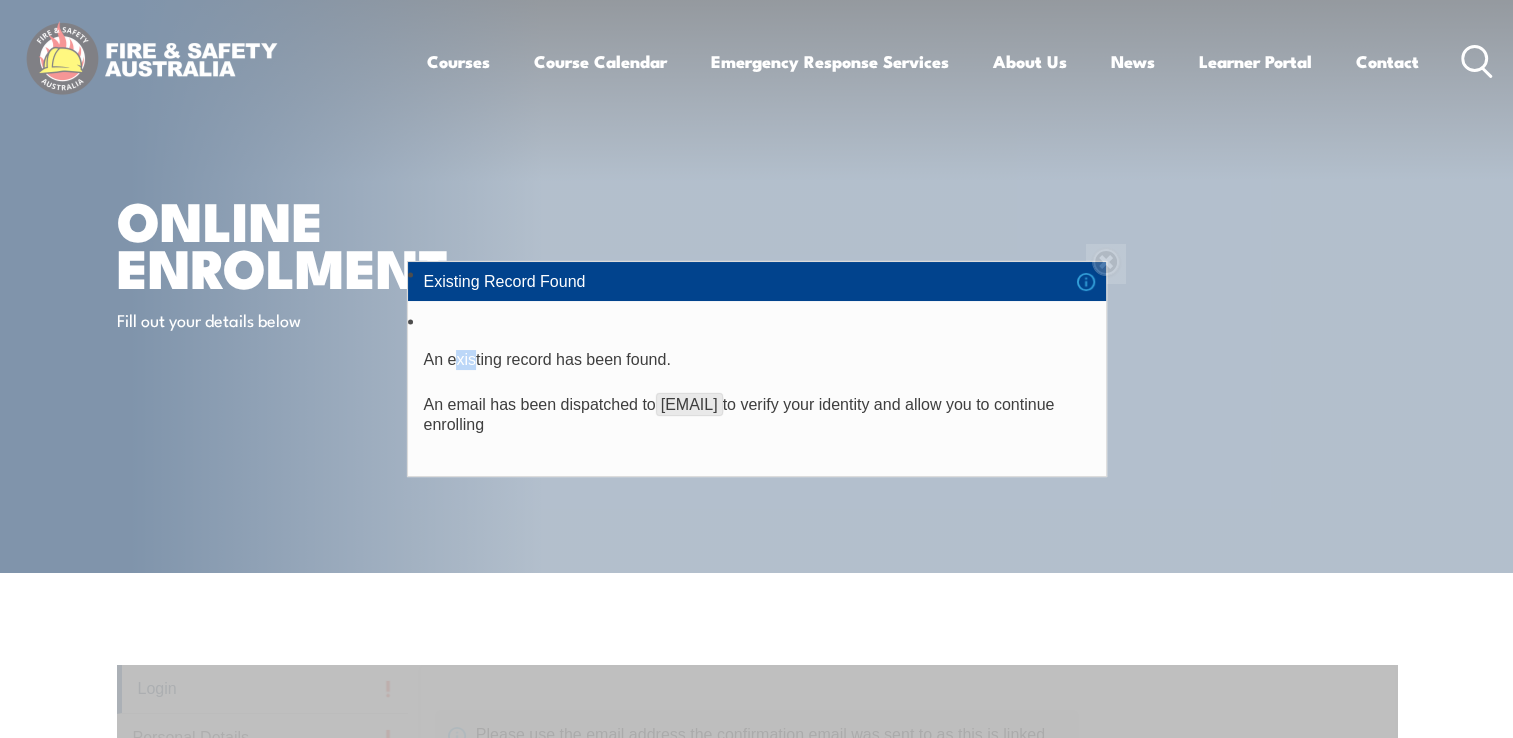 click on "Existing Record Found" at bounding box center [757, 281] 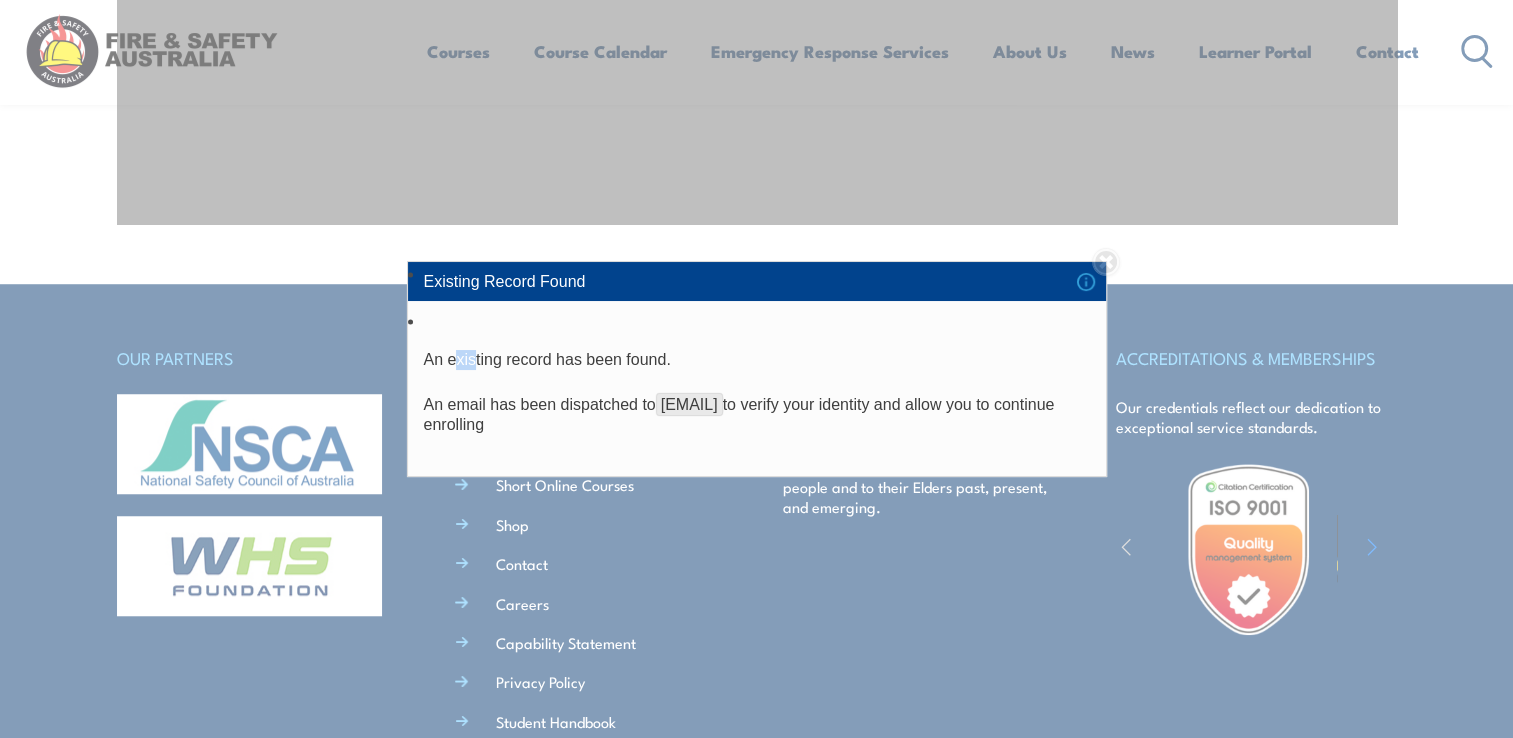 scroll, scrollTop: 1622, scrollLeft: 0, axis: vertical 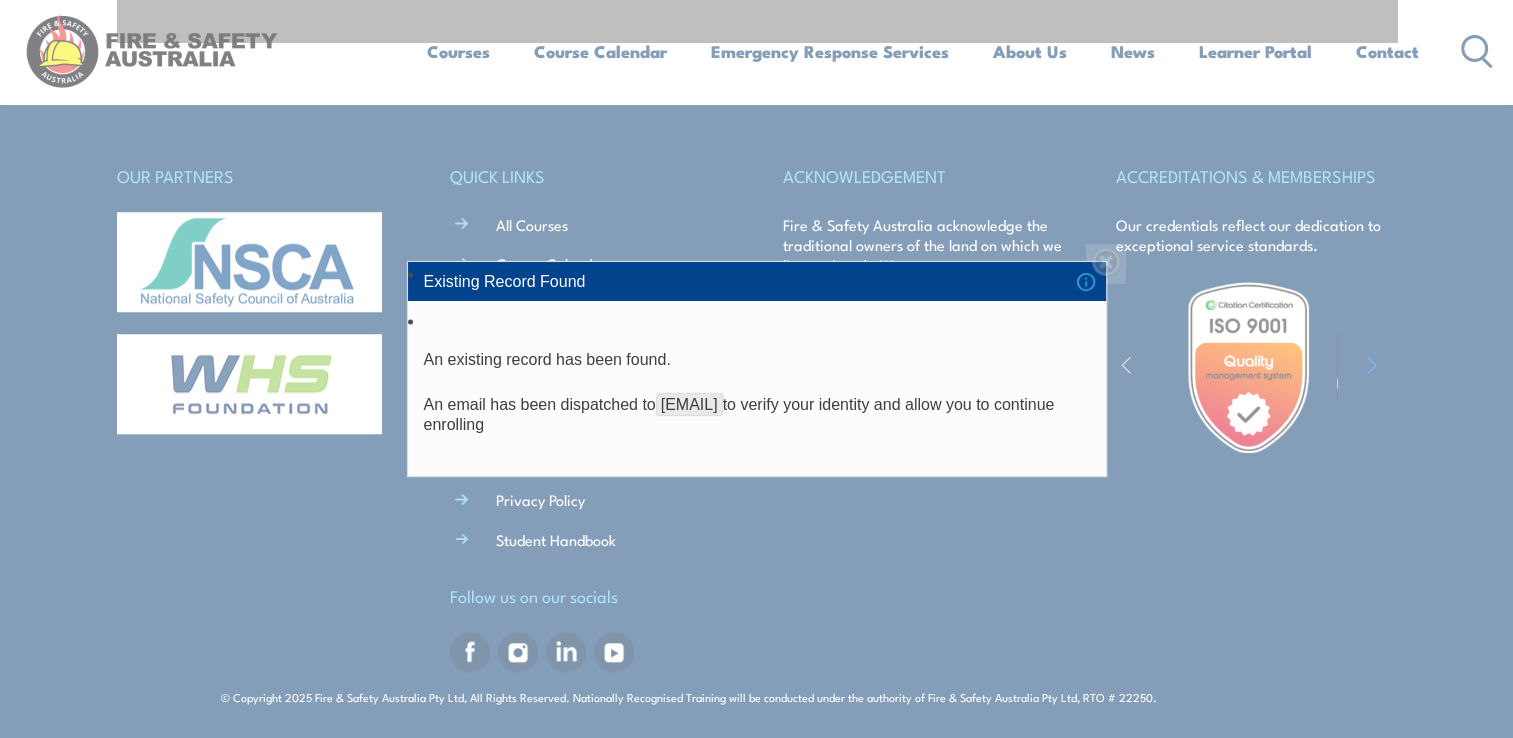 click on "Existing Record Found An existing record has been found. An email has been dispatched to  [EMAIL]  to verify your identity and allow you to continue enrolling Close" at bounding box center [756, 369] 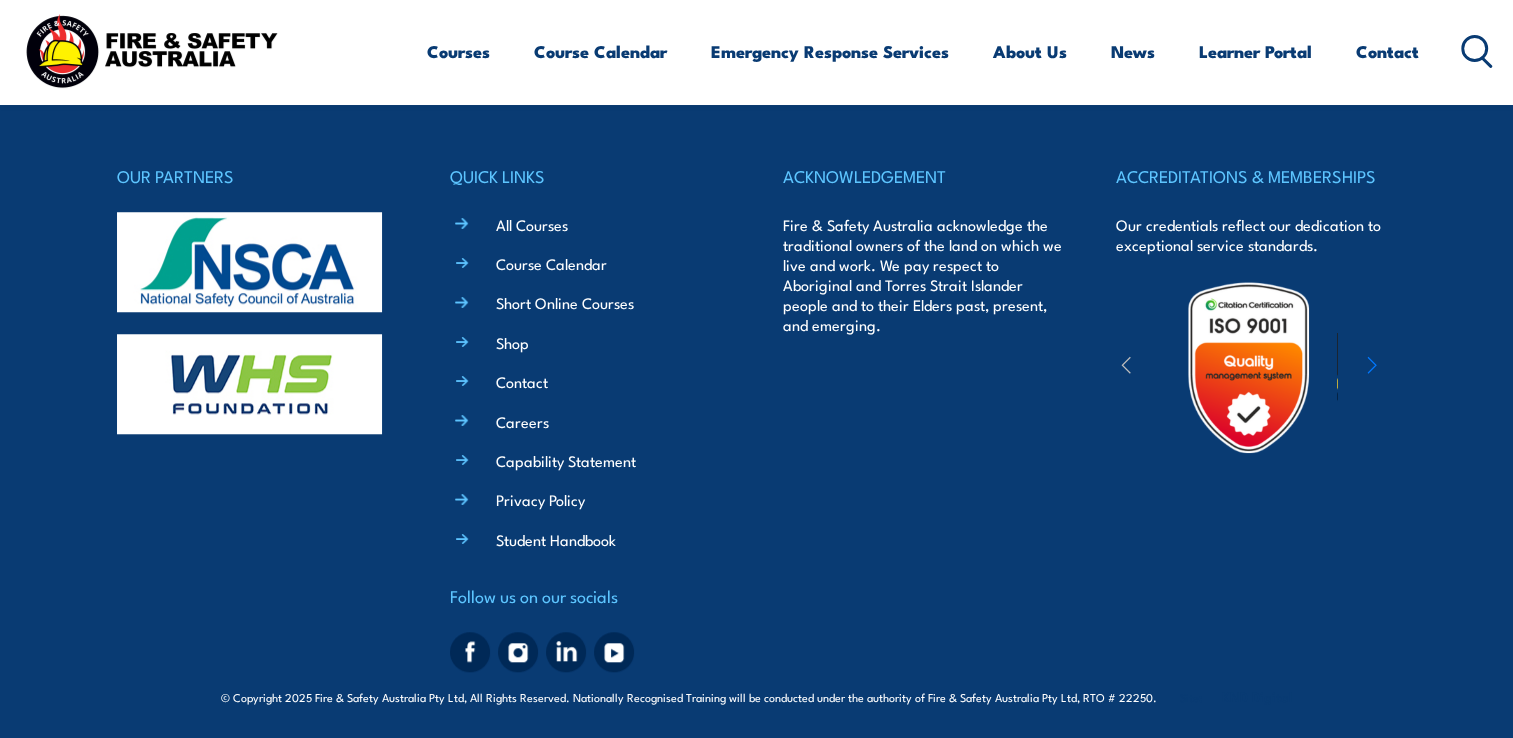 scroll, scrollTop: 1622, scrollLeft: 0, axis: vertical 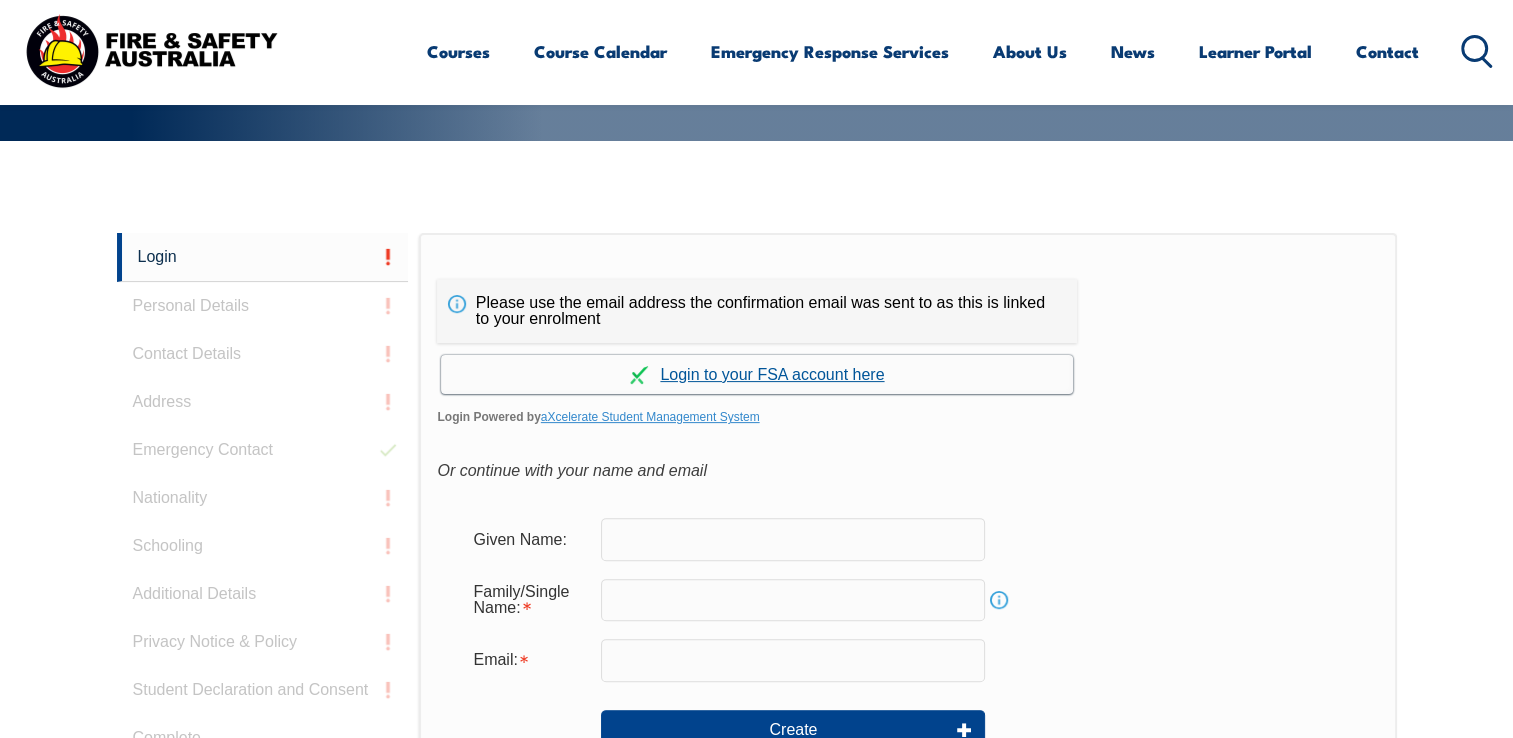click on "Continue with aXcelerate" at bounding box center (757, 374) 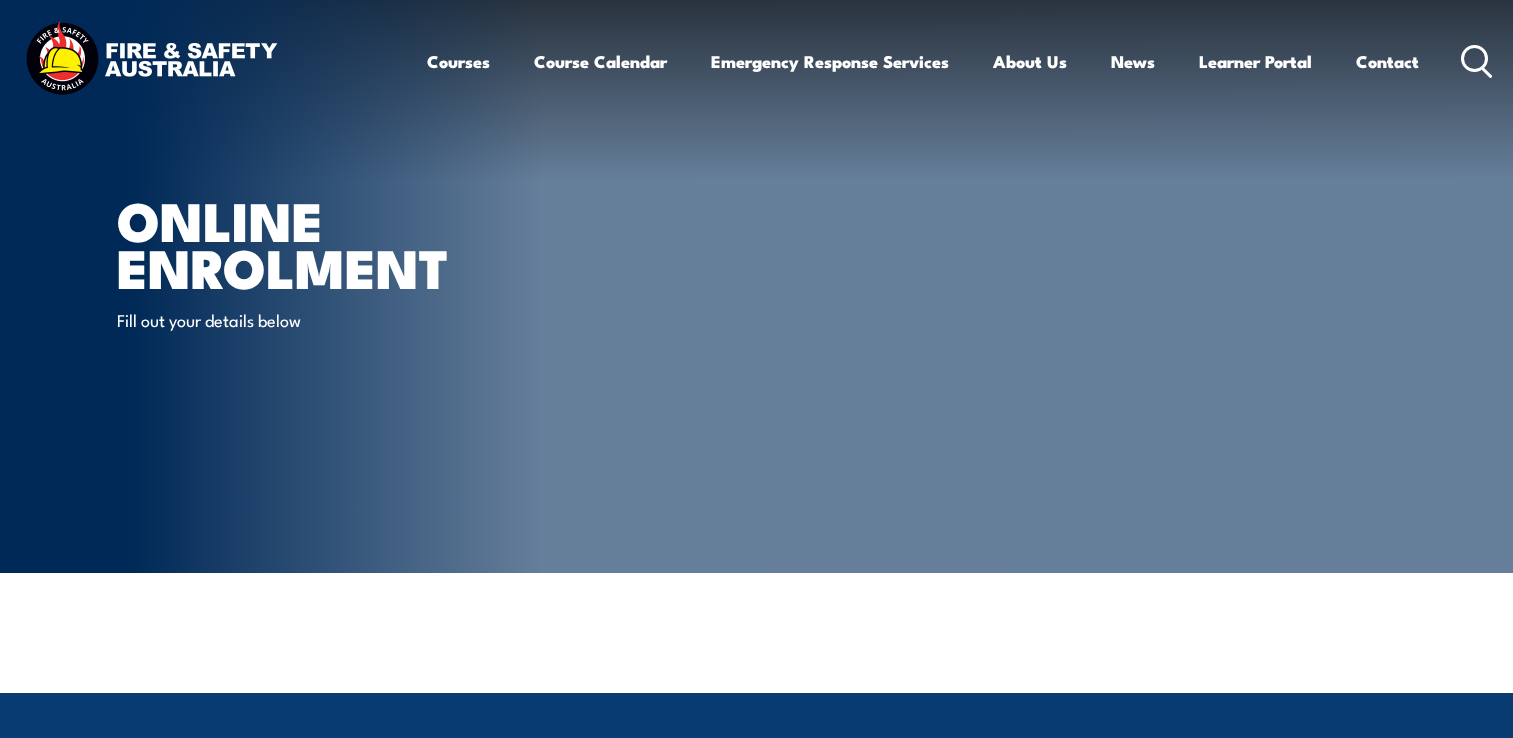 scroll, scrollTop: 0, scrollLeft: 0, axis: both 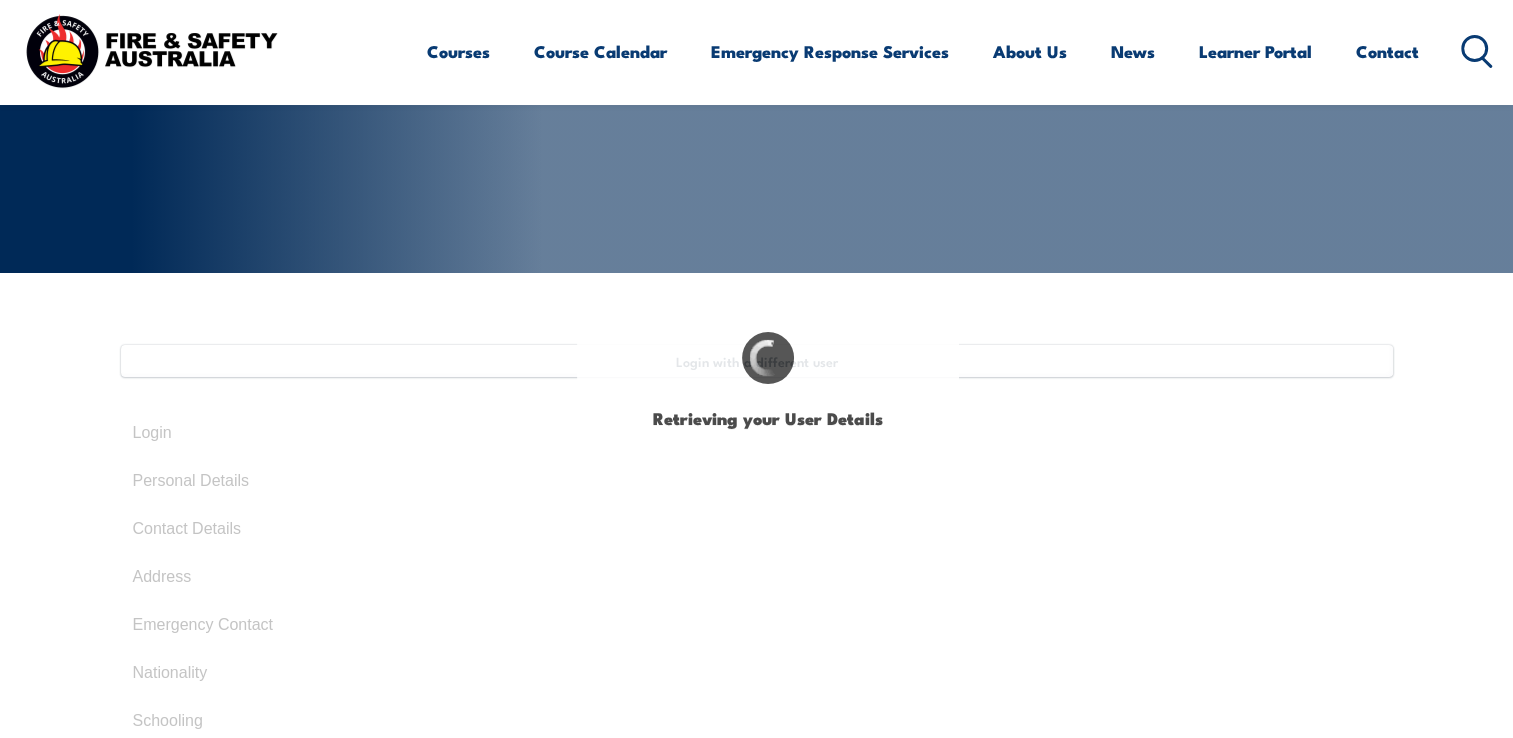 select on "Mr" 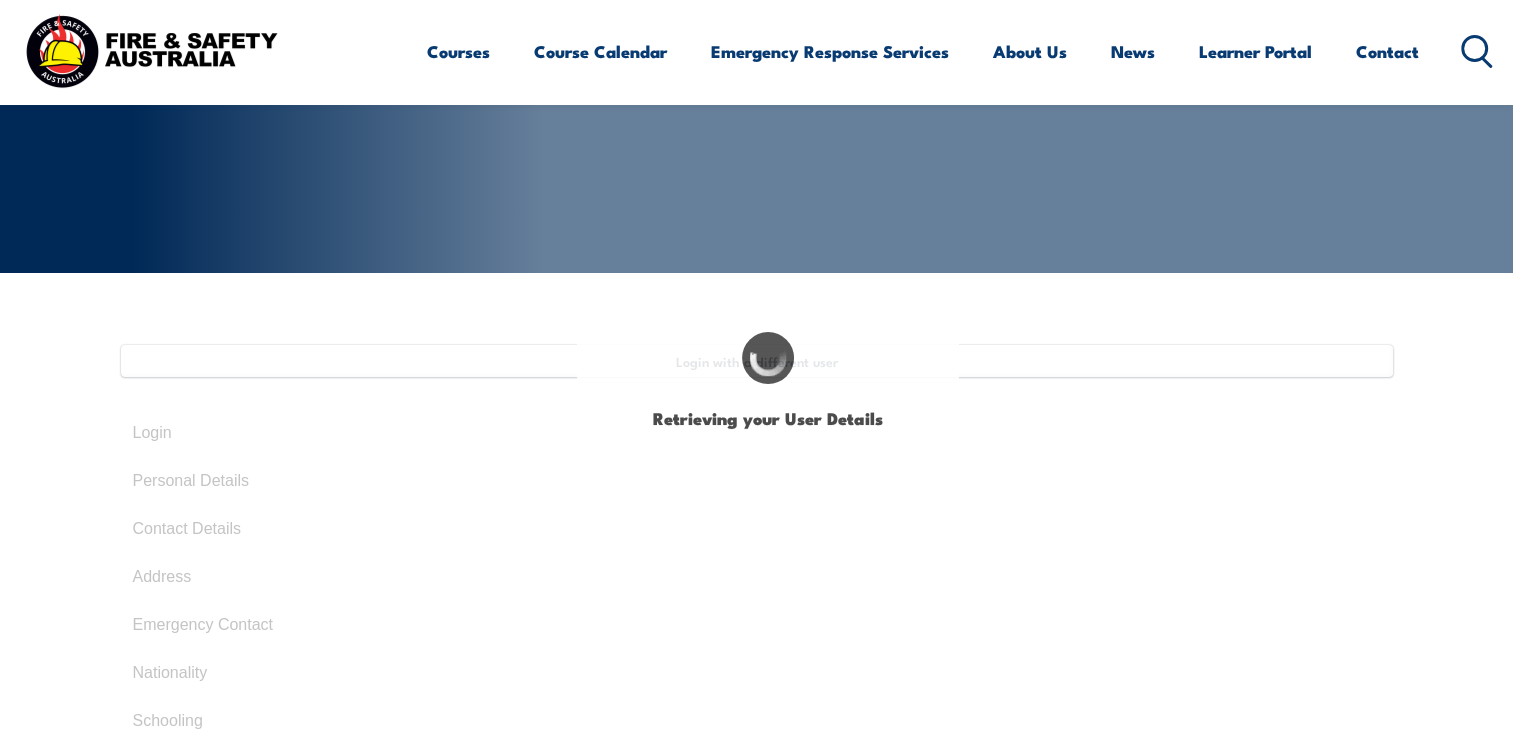type on "Michael" 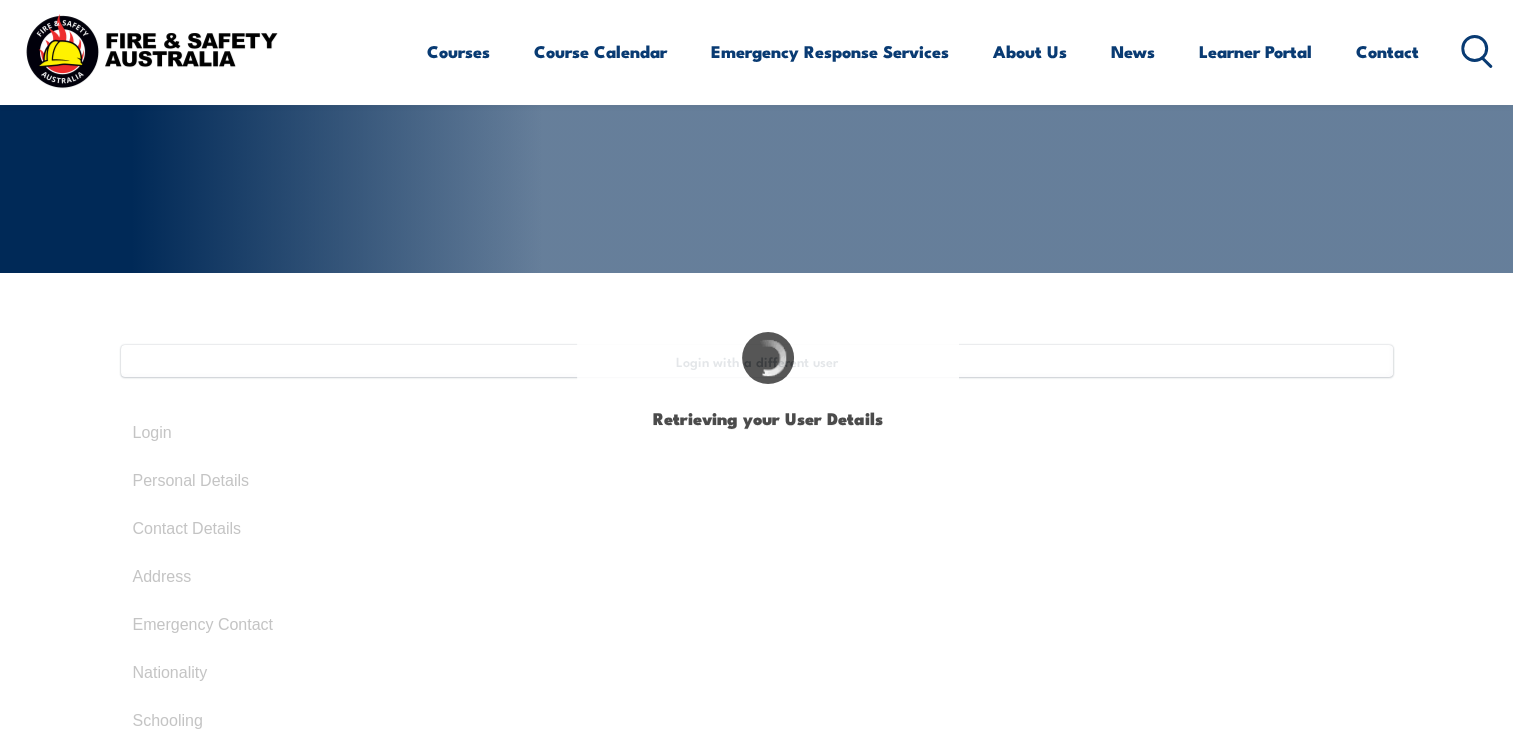 type on "Mike" 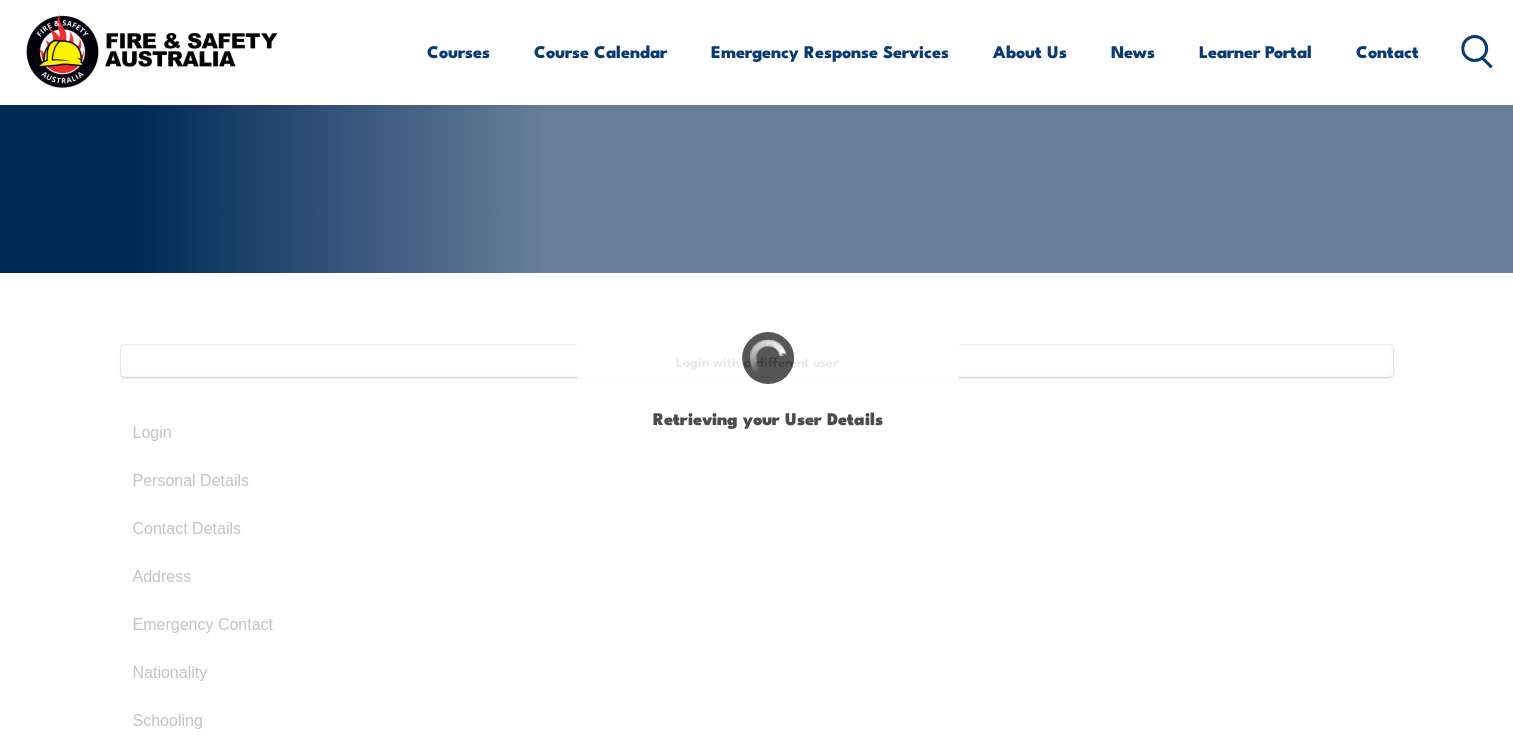 type on "[FIRST]" 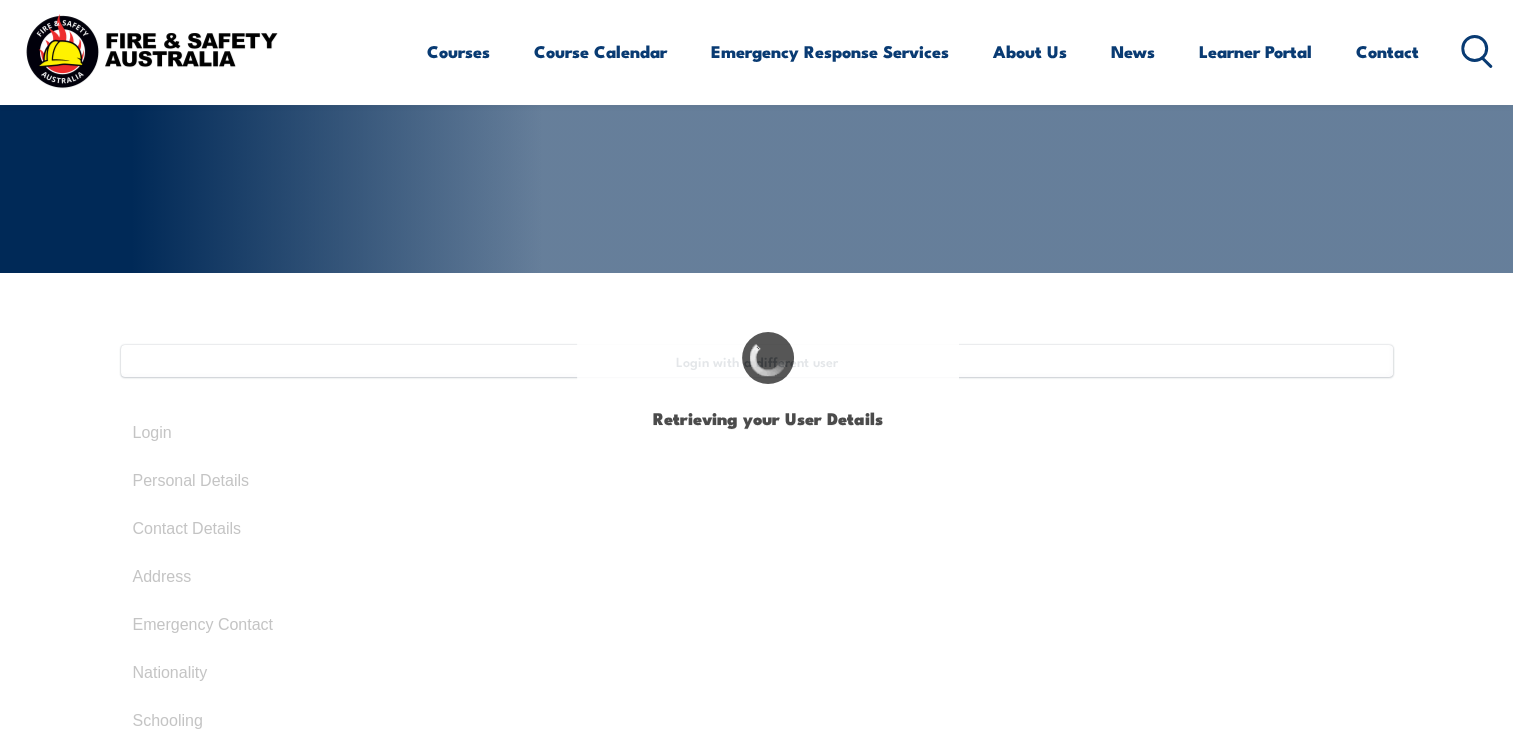 type on "April 3, 1974" 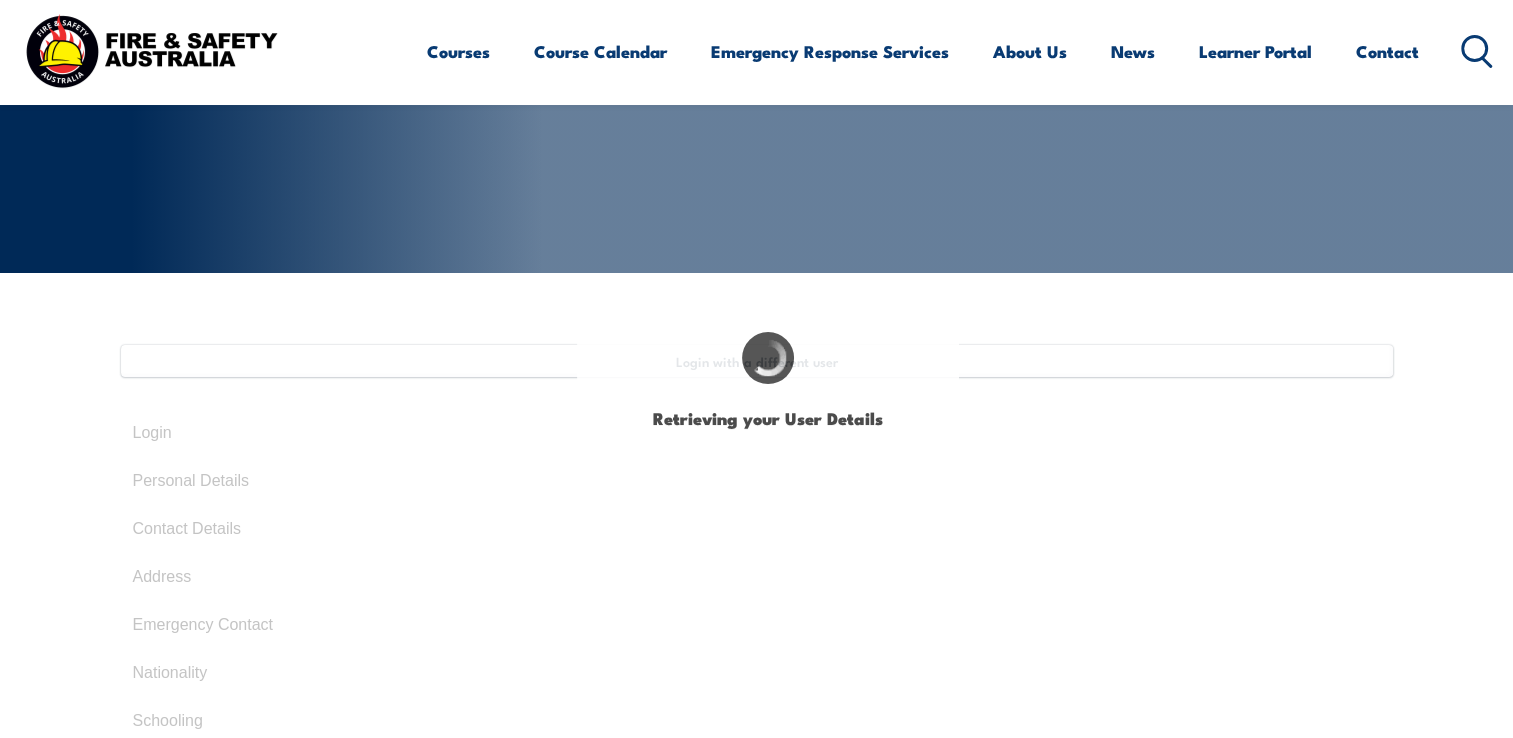type on "NUQEZ7392R" 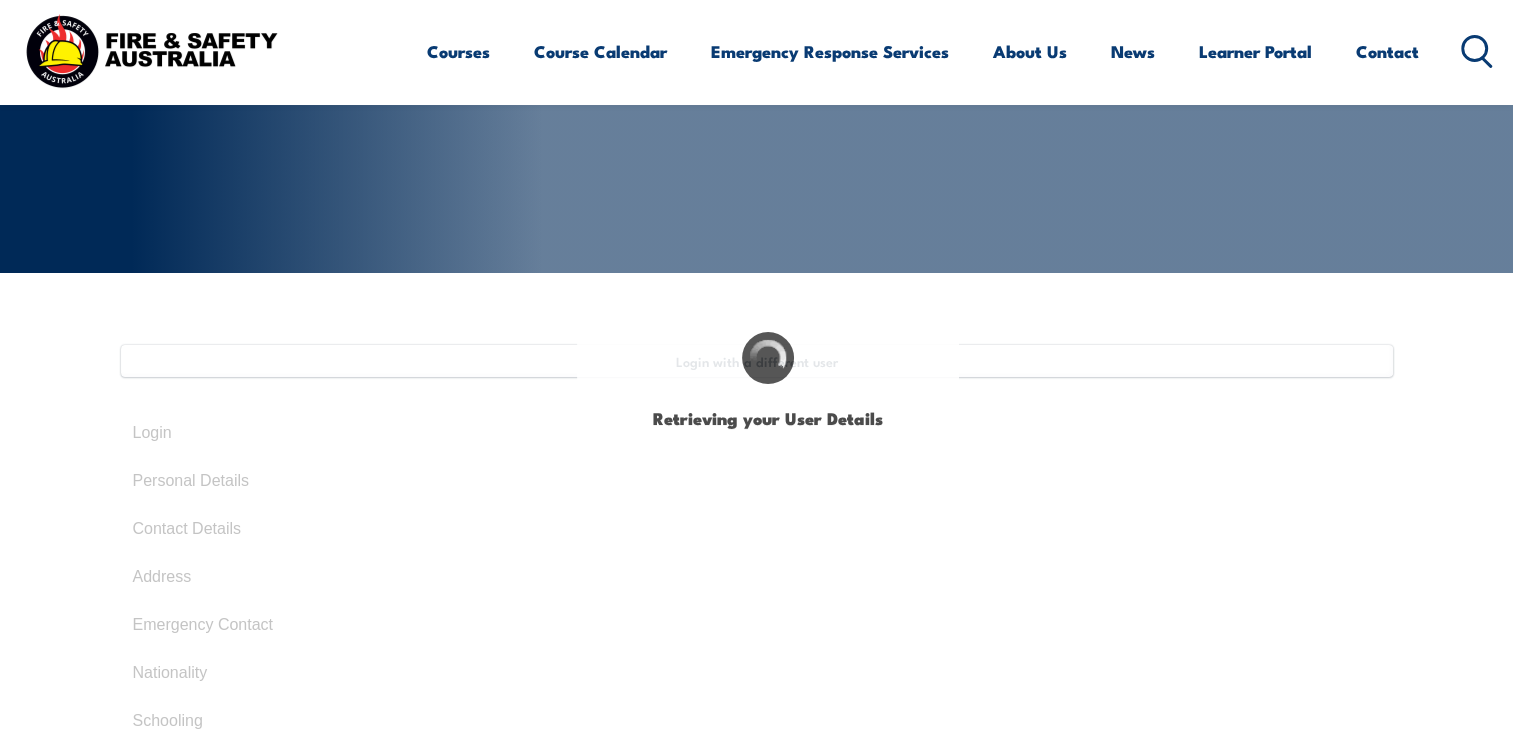 select on "M" 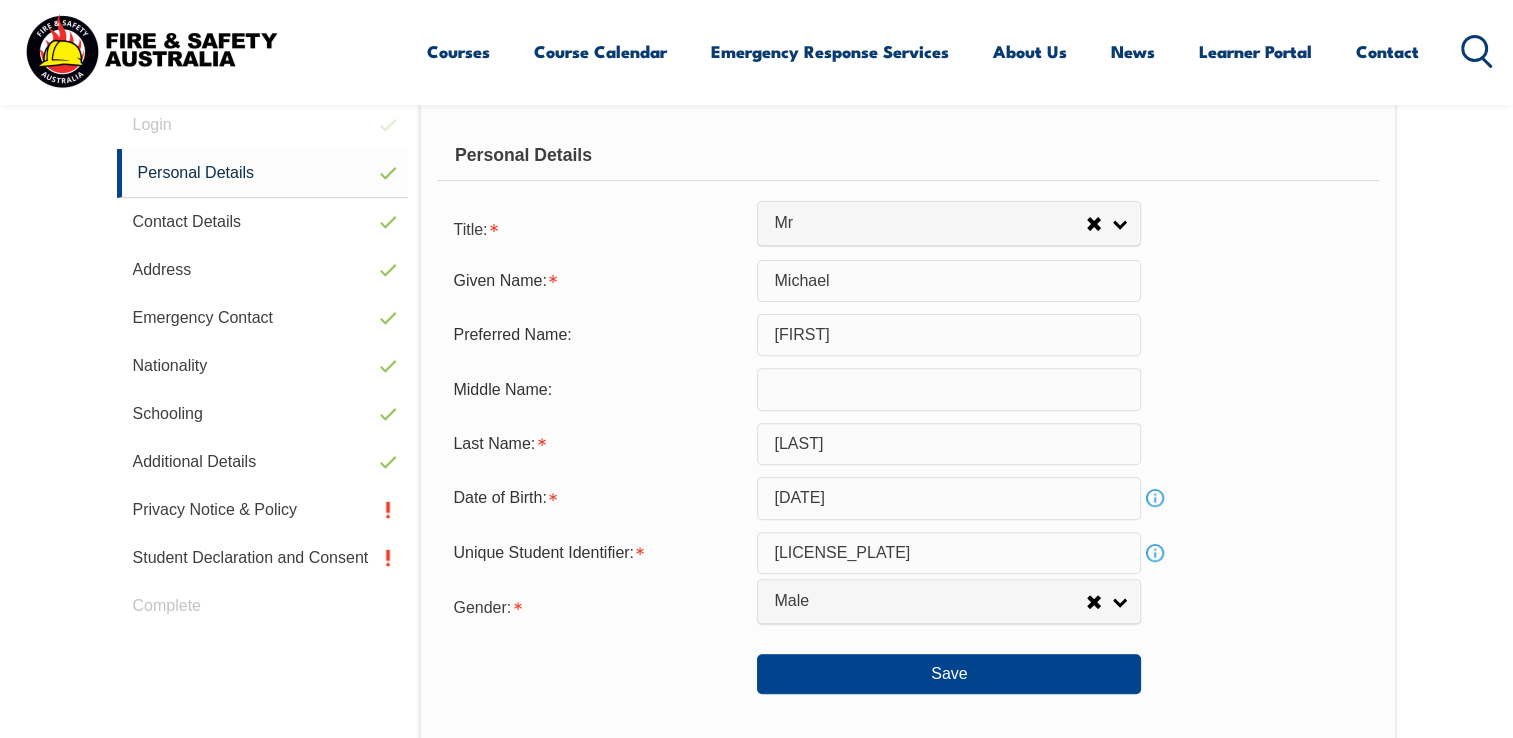scroll, scrollTop: 1044, scrollLeft: 0, axis: vertical 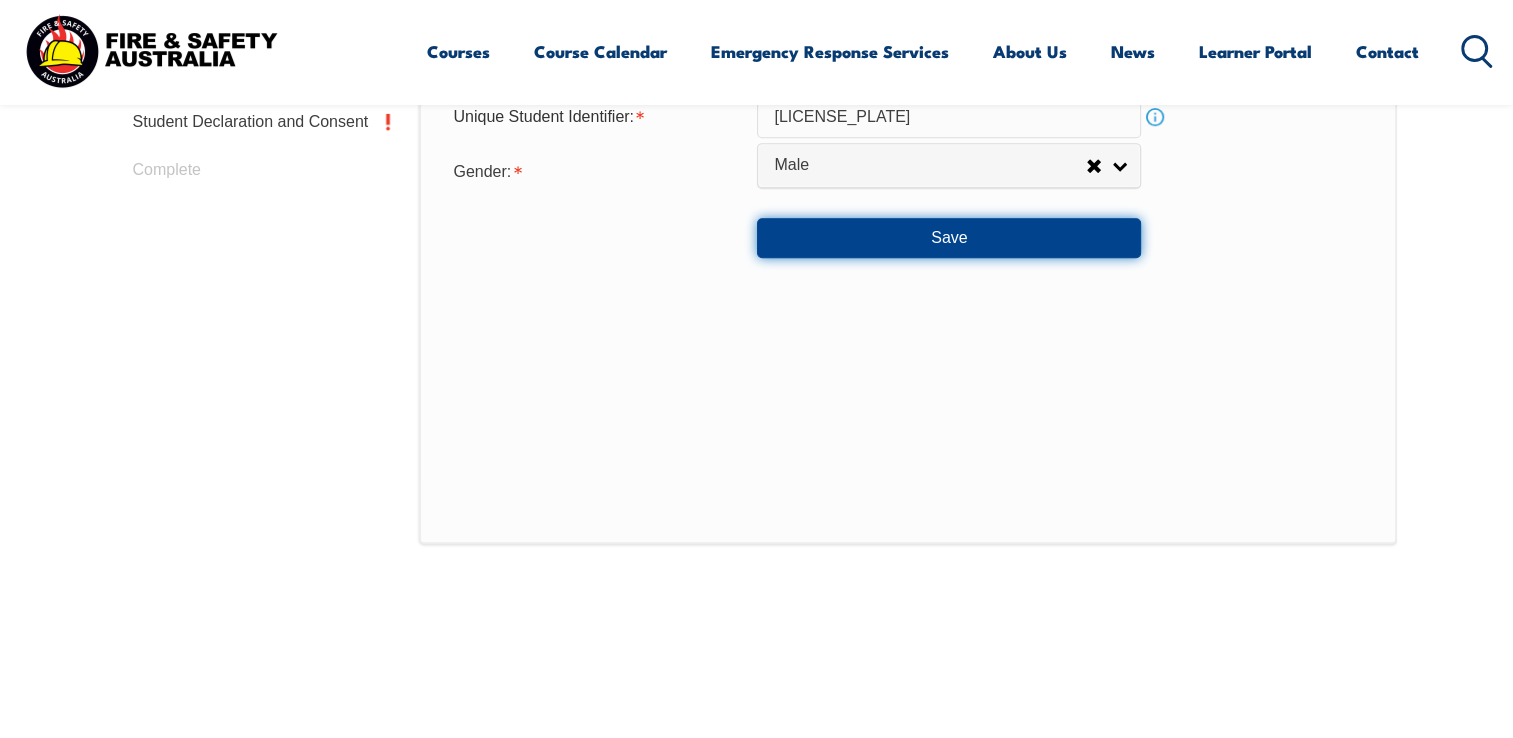 click on "Save" at bounding box center [949, 238] 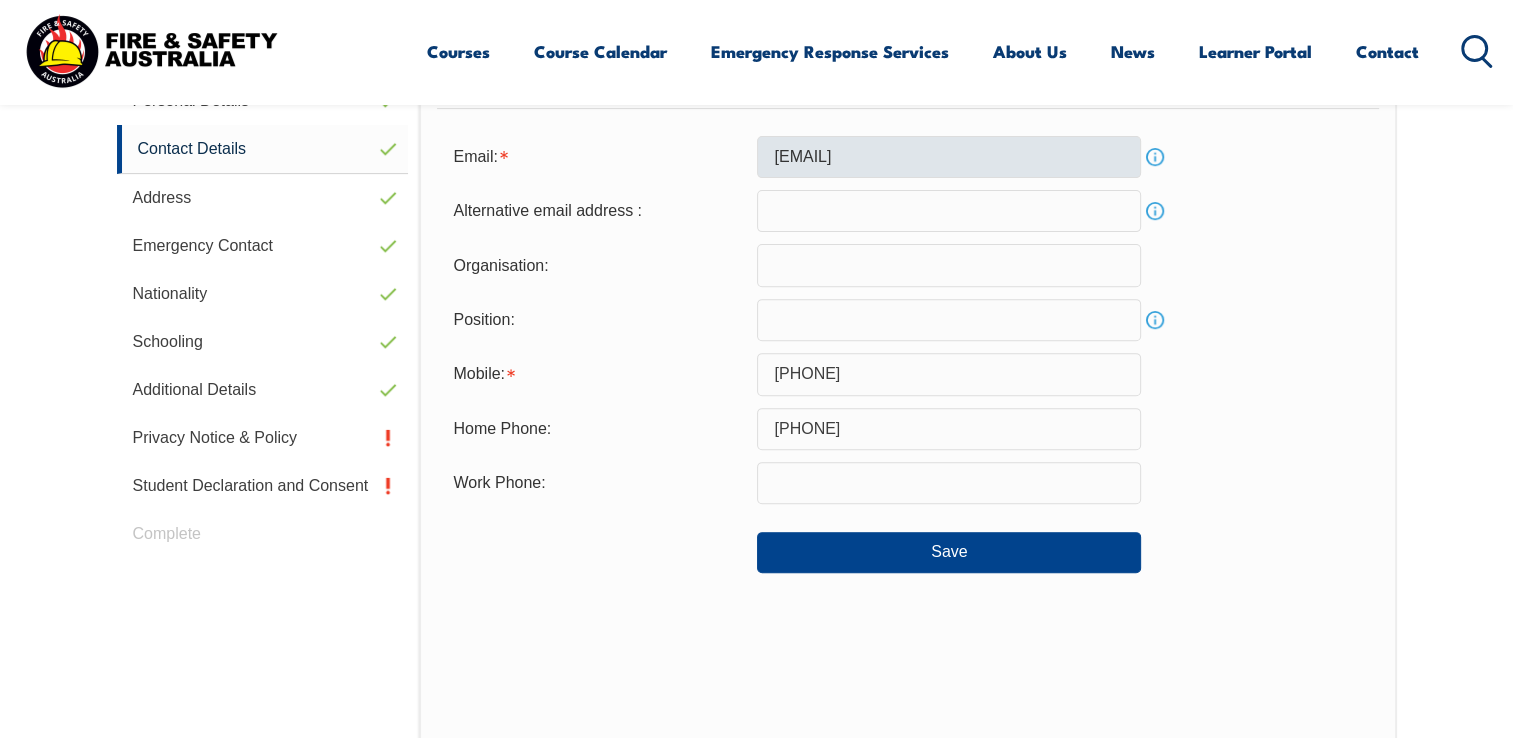 scroll, scrollTop: 544, scrollLeft: 0, axis: vertical 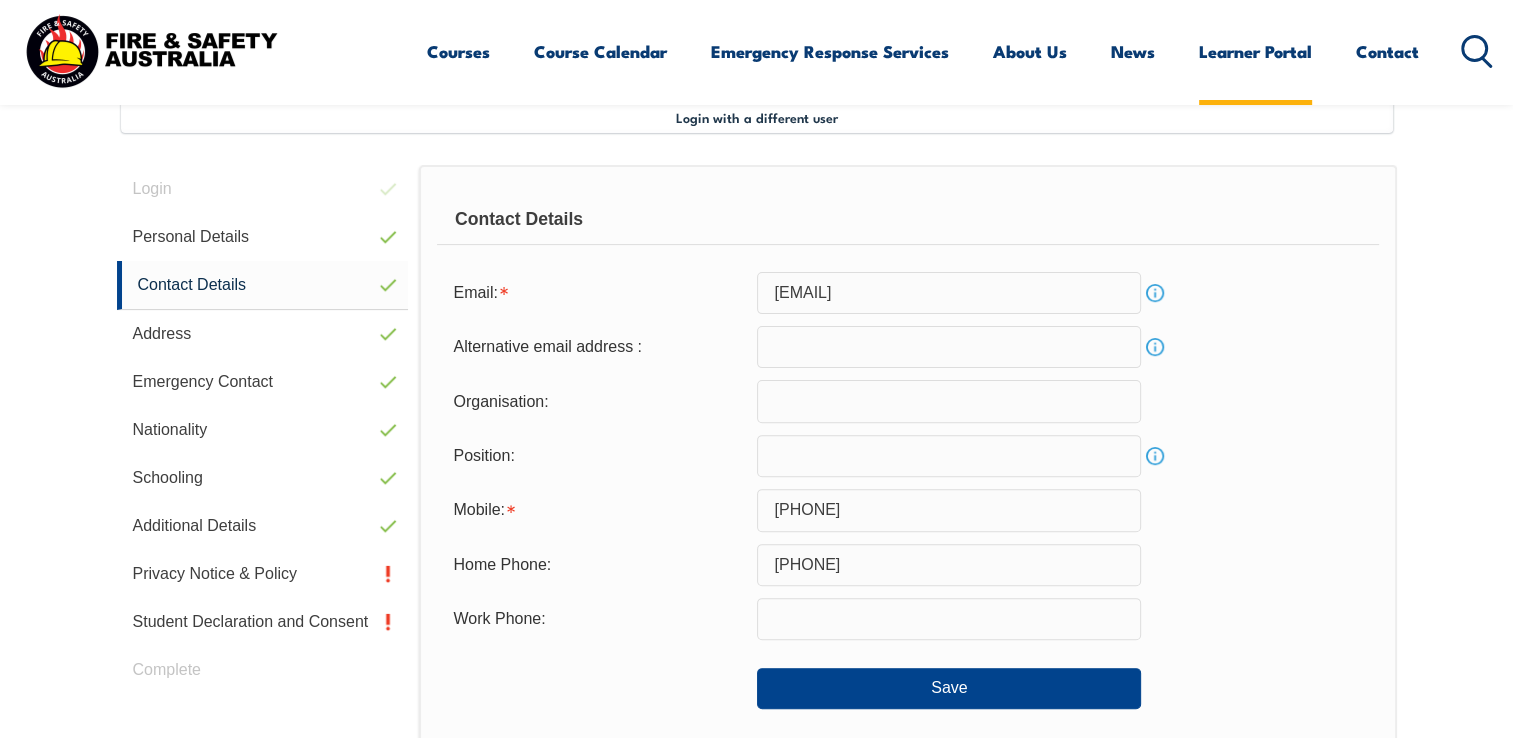click on "Learner Portal" at bounding box center [1255, 51] 